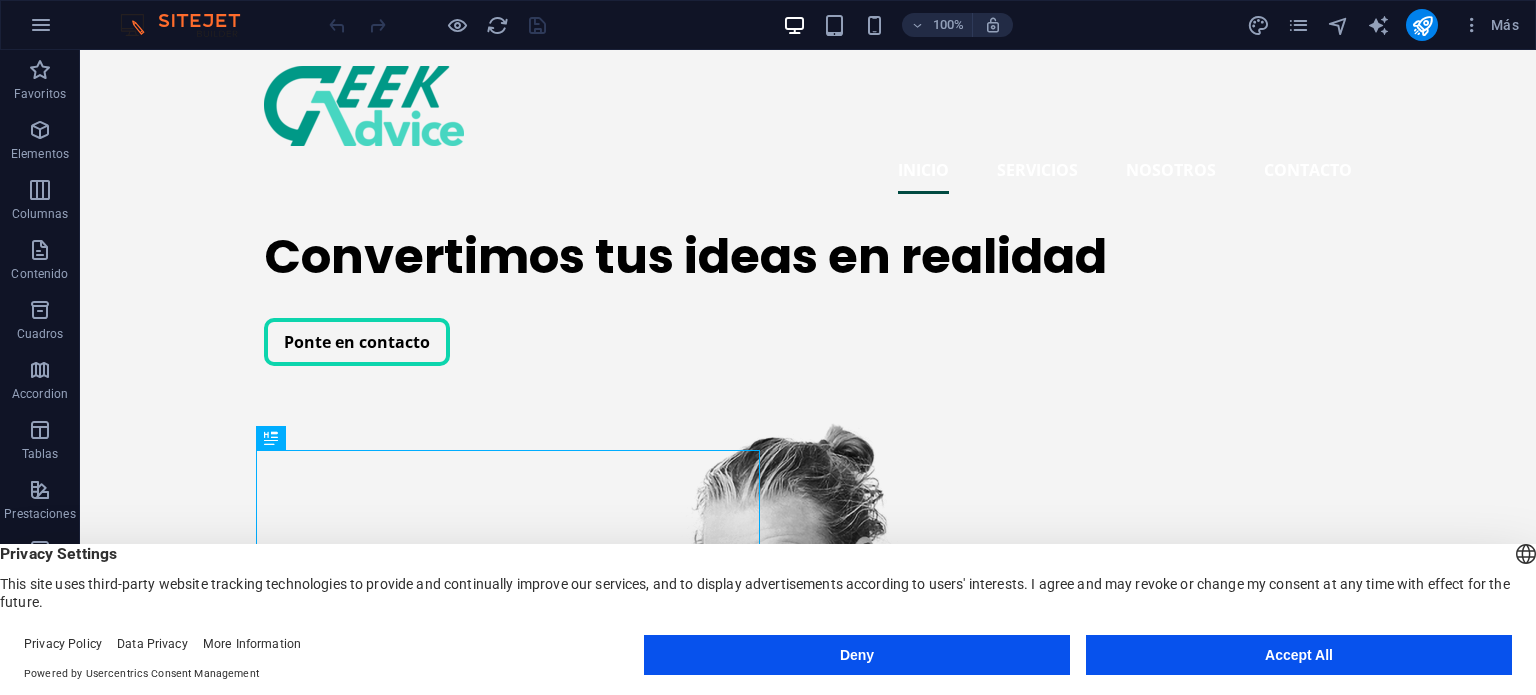 scroll, scrollTop: 0, scrollLeft: 0, axis: both 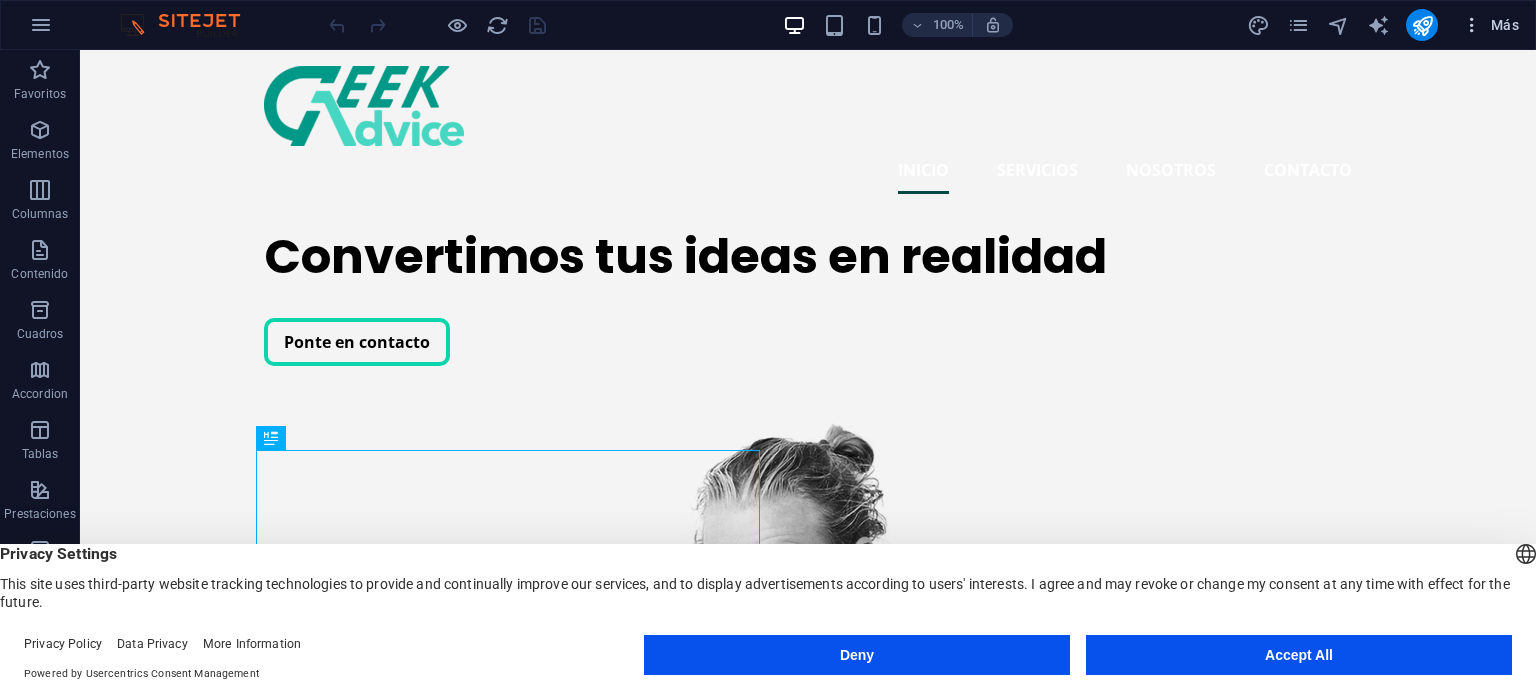 click on "Más" at bounding box center (1490, 25) 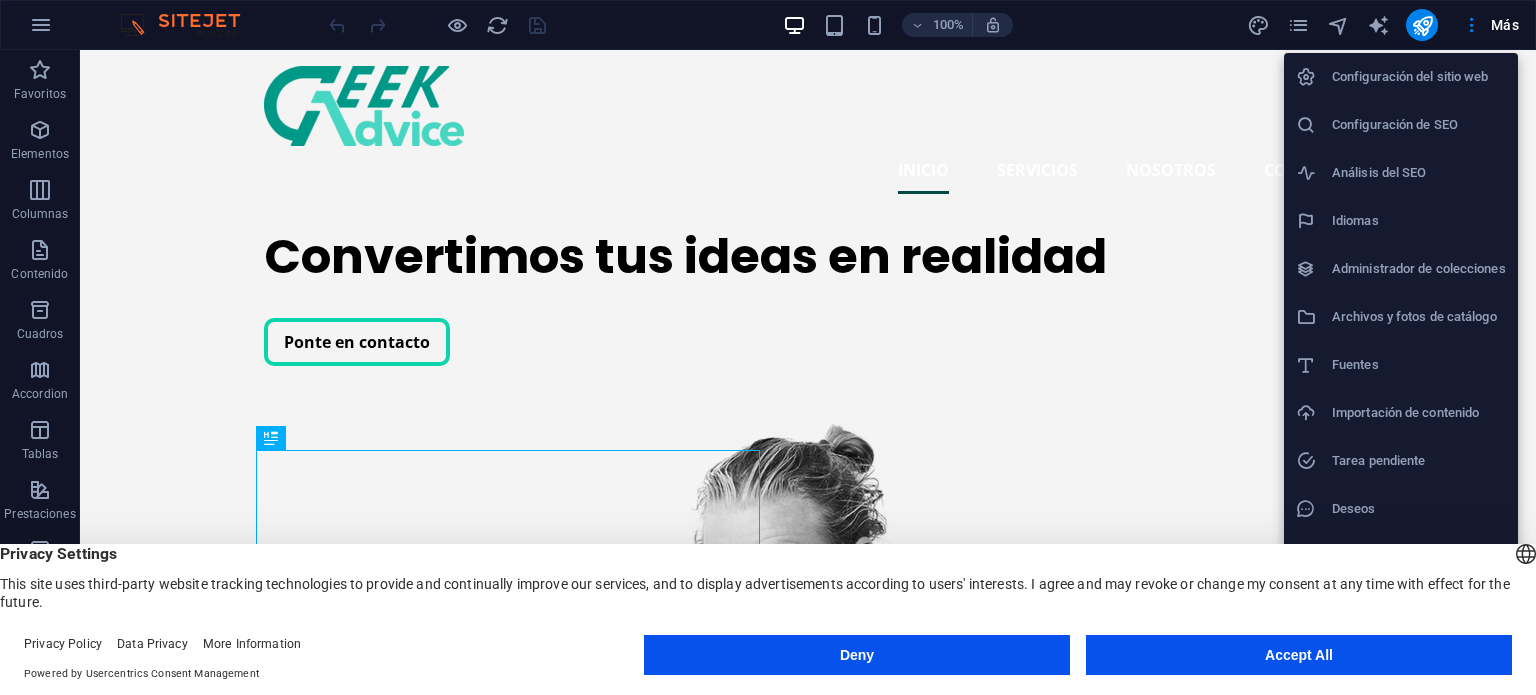 click at bounding box center [768, 347] 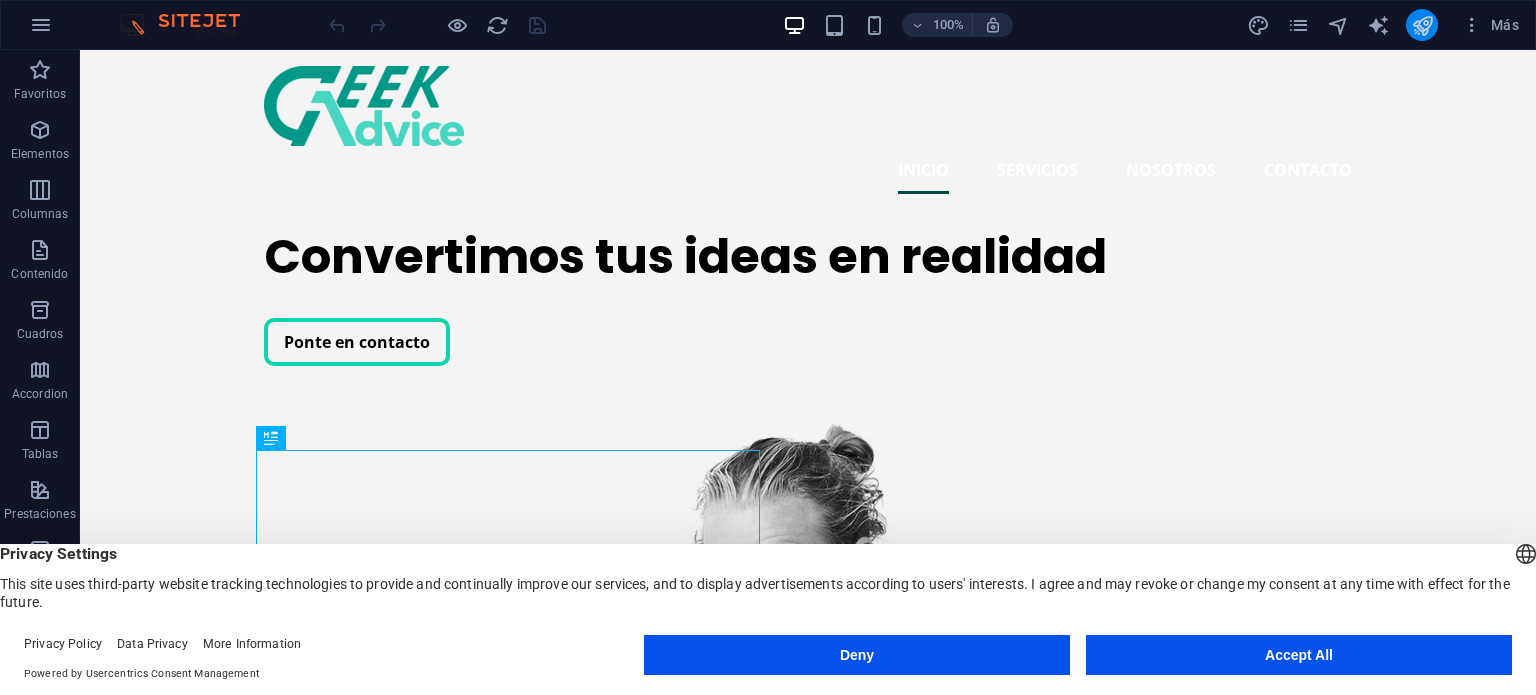 click at bounding box center [1422, 25] 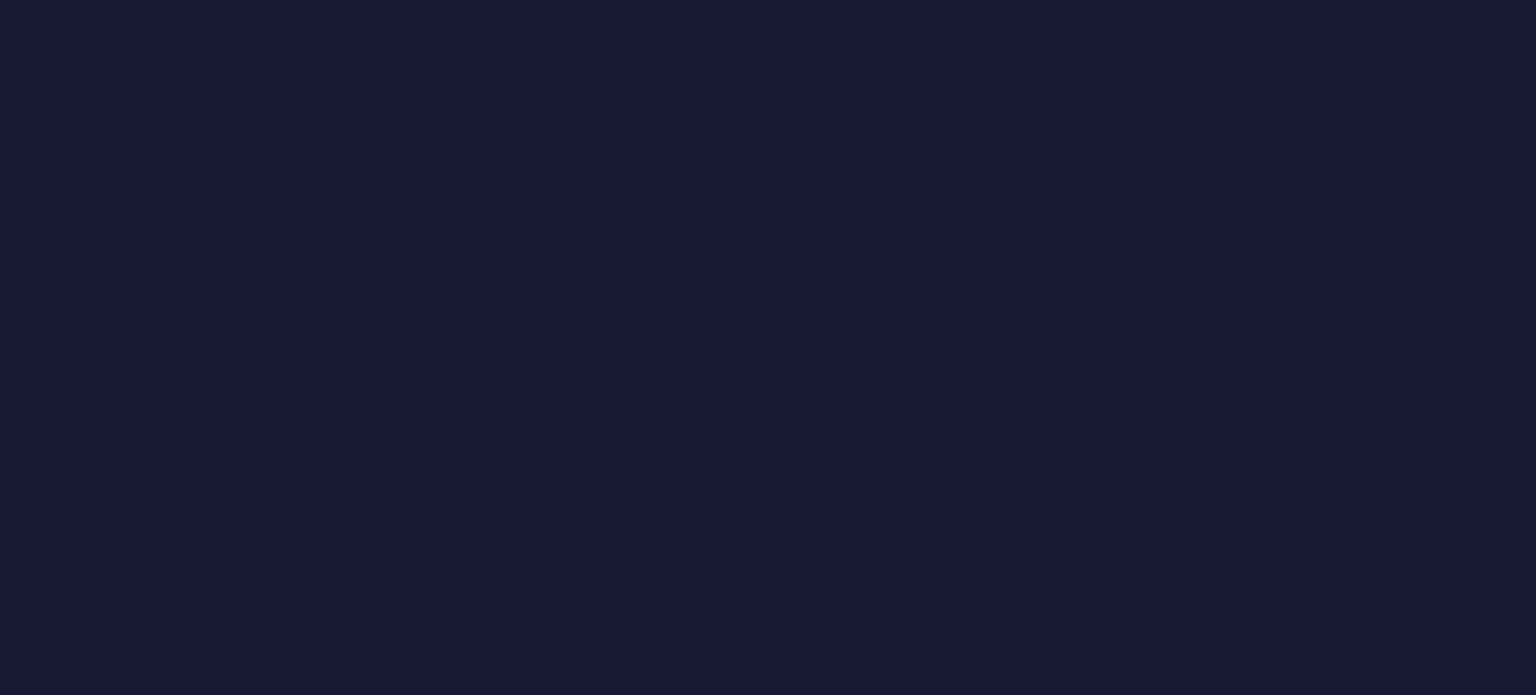 scroll, scrollTop: 0, scrollLeft: 0, axis: both 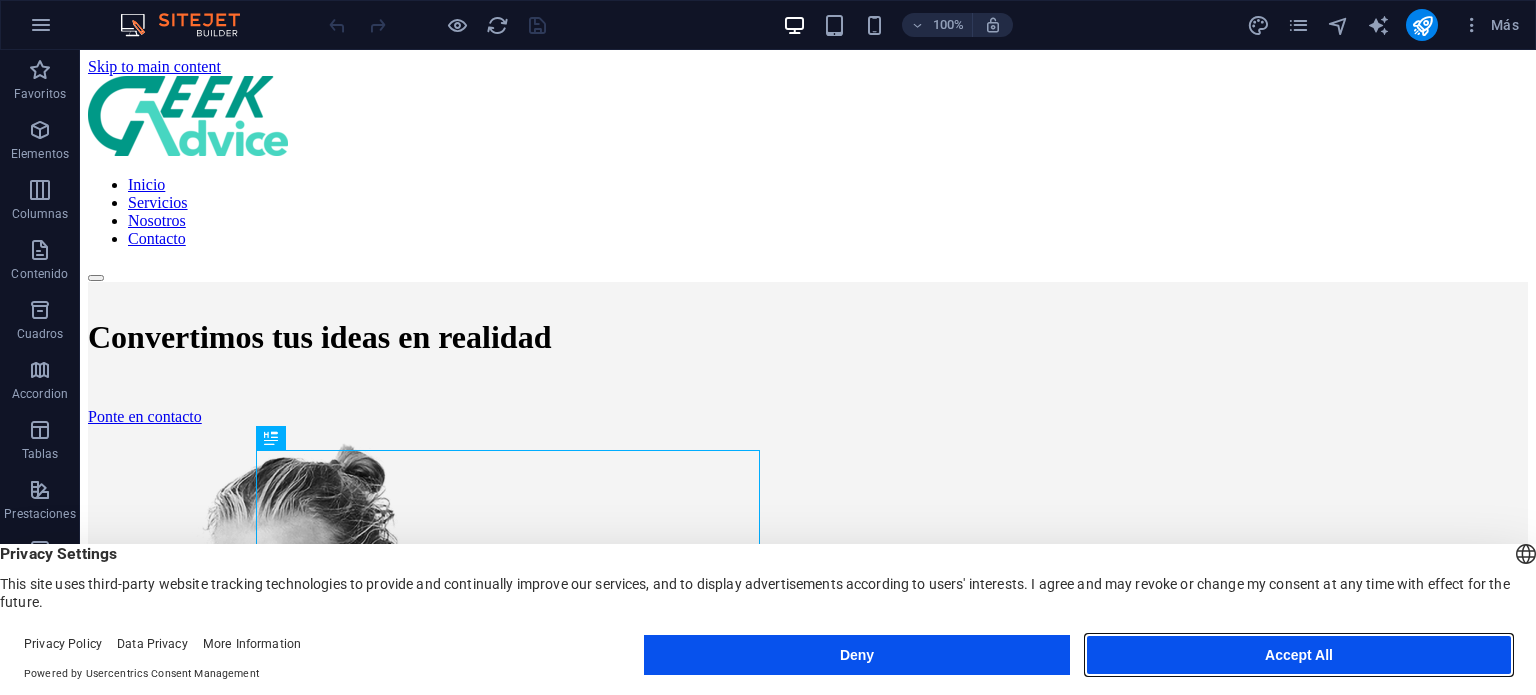 click on "Accept All" at bounding box center [1299, 655] 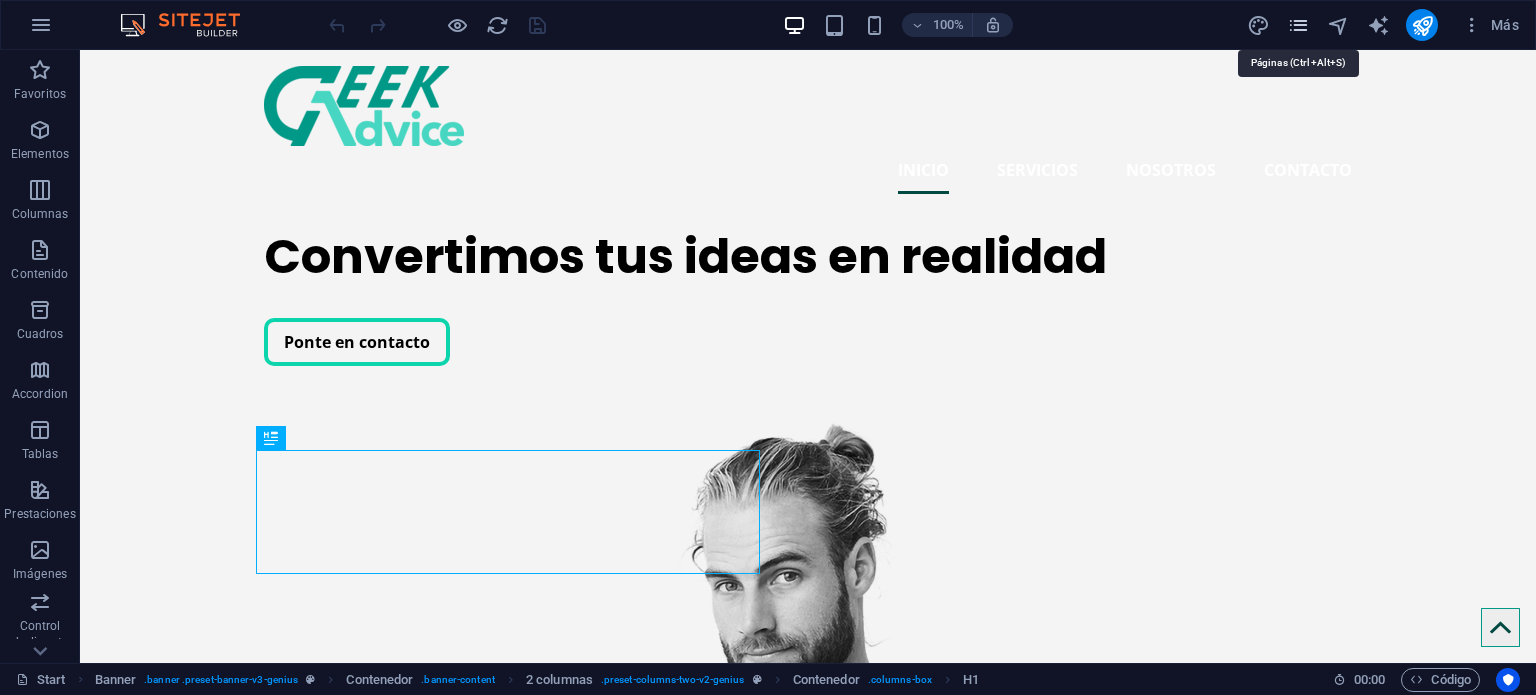 click at bounding box center (1298, 25) 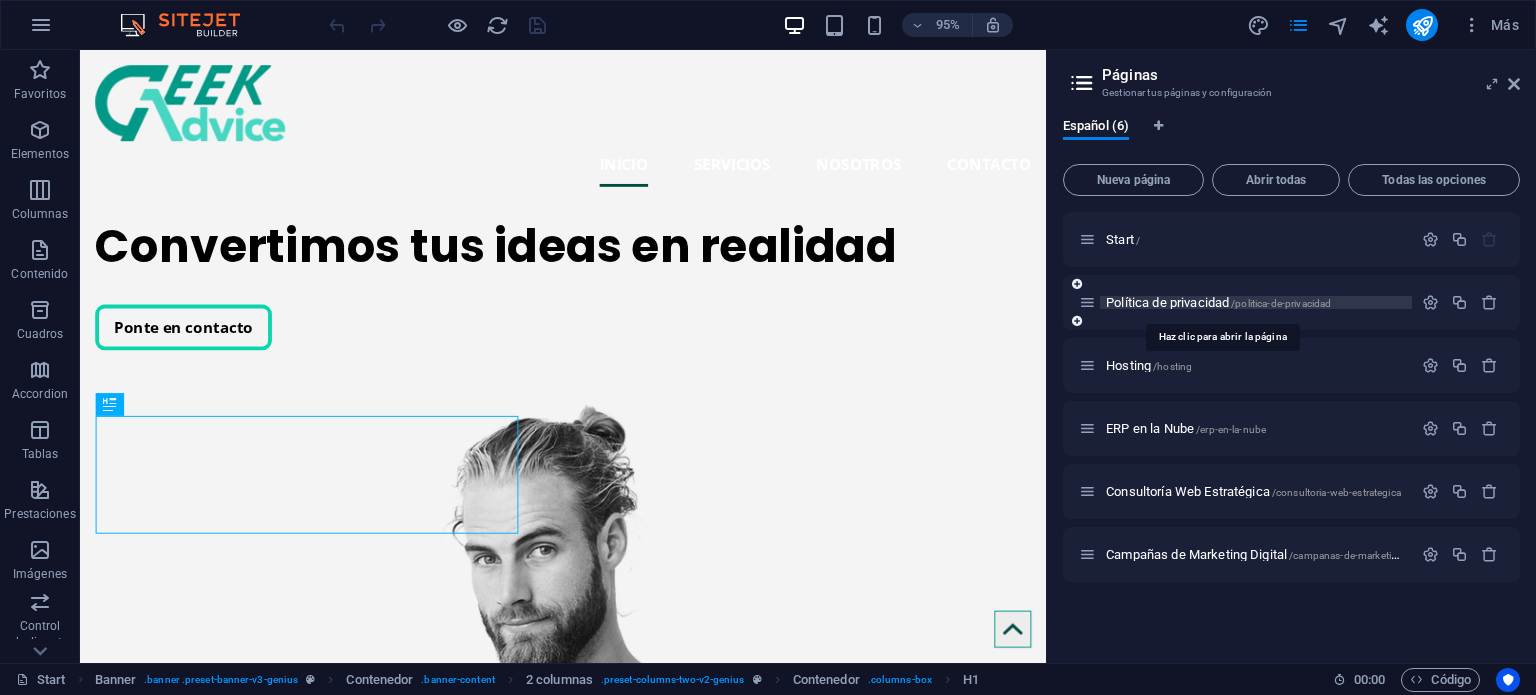 click on "Política  de privacidad  /politica-de-privacidad" at bounding box center [1218, 302] 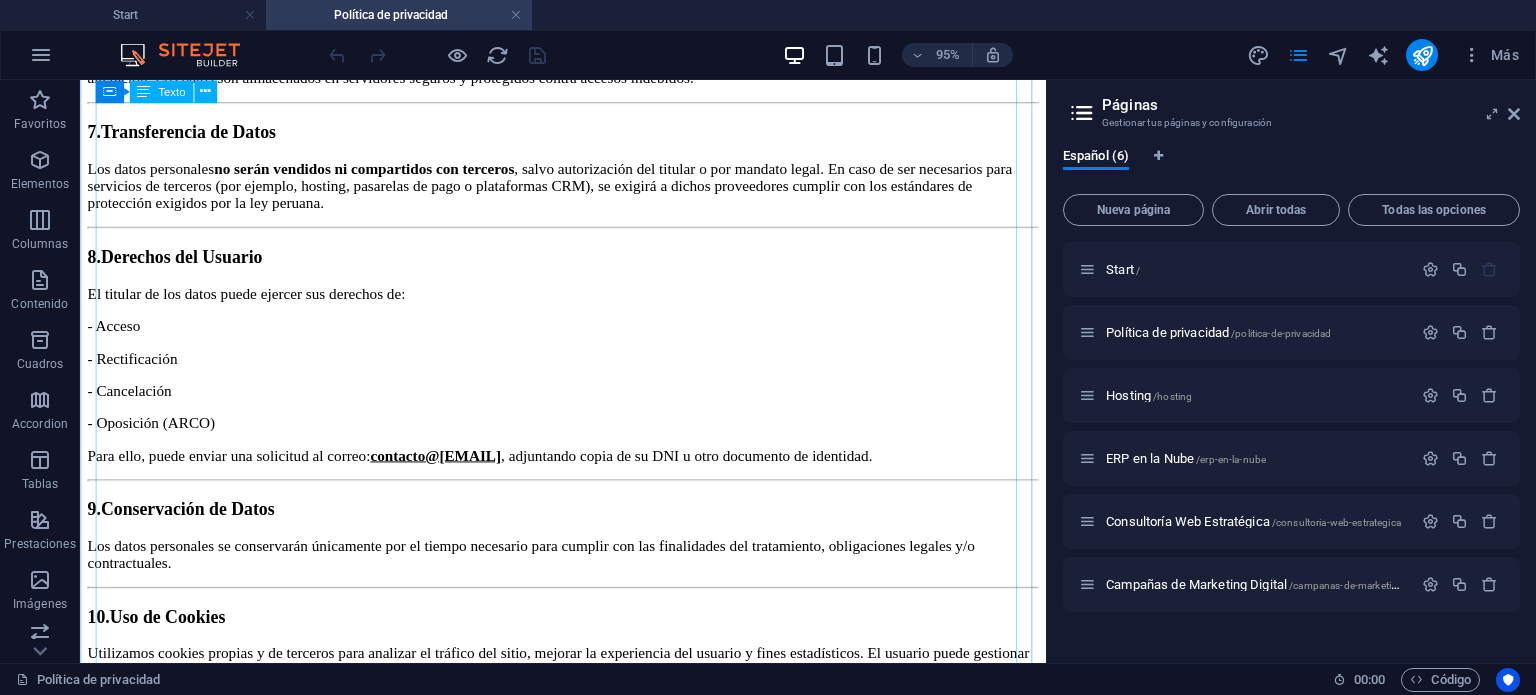 scroll, scrollTop: 1210, scrollLeft: 0, axis: vertical 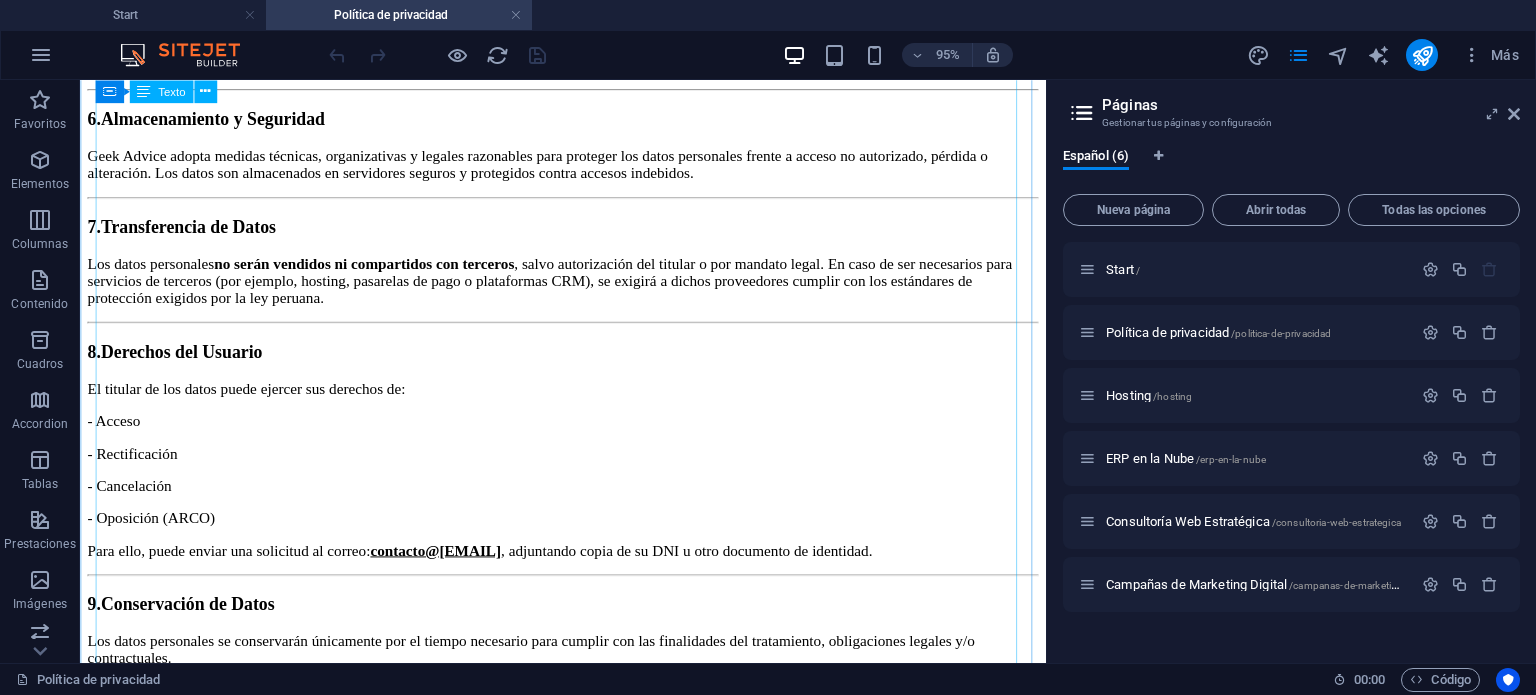 click on "1.  Identificación del Responsable del Tratamiento Este sitio web es gestionado por  Geek Advice S.A.C. , con RUC N° [Tú número de RUC], domiciliado en [dirección completa], Arequipa – Perú, en adelante  “Geek Advice” . Nos comprometemos a proteger la privacidad de nuestros usuarios y al tratamiento responsable de sus datos personales, conforme a la  Ley N° 29733 – Ley de Protección de Datos Personales  y su Reglamento, aprobado por el D.S. N° 003-2013-JUS. 2.  Finalidad del Tratamiento de los Datos Personales La recolección de datos personales se realiza con las siguientes finalidades: - Atender solicitudes de información o consultas. - Procesar cotizaciones o solicitudes de servicios. - Enviar información sobre nuestros productos, promociones o contenido relevante (previo consentimiento). - Gestionar comunicaciones comerciales o técnicas relacionadas con nuestros servicios (hosting, consultoría web, ERP). - Cumplir con obligaciones legales y contractuales. 3.  - Nombre completo 4.  5." at bounding box center [588, 26] 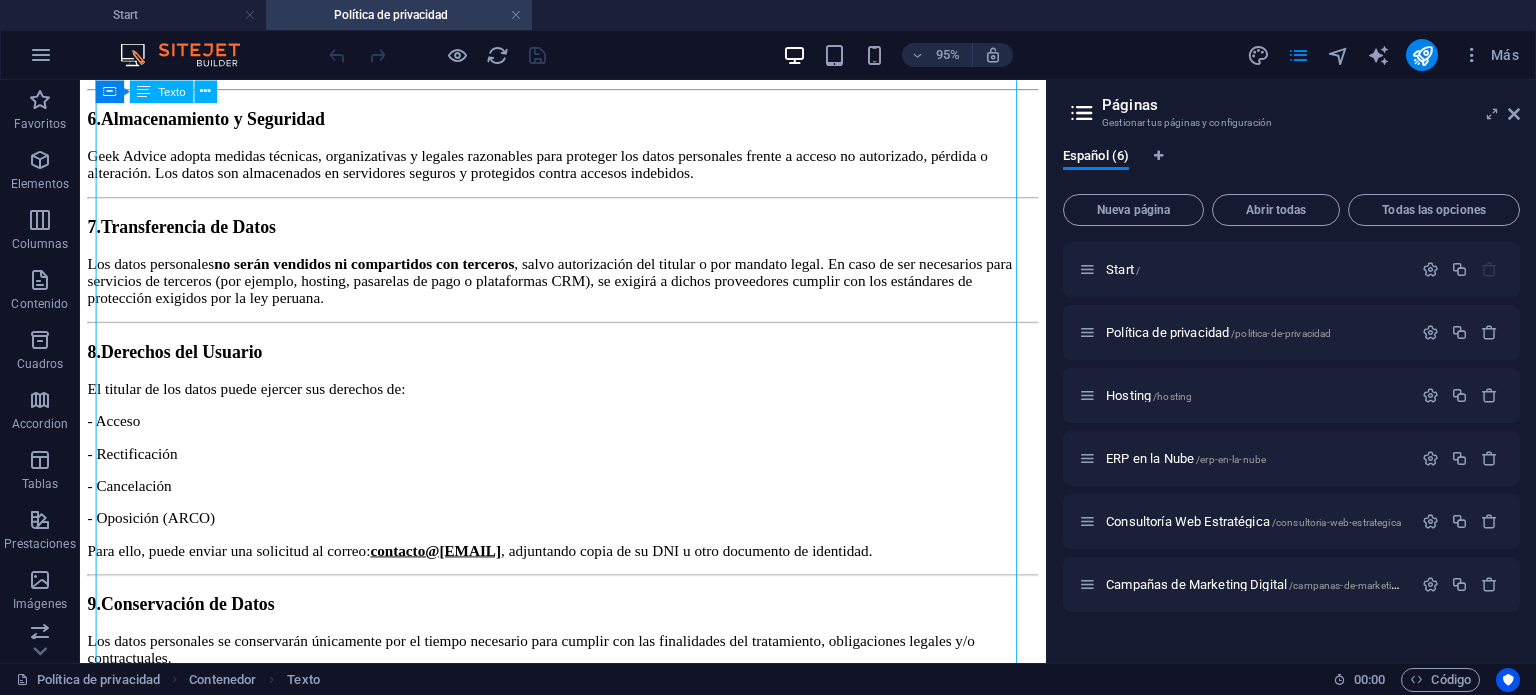 click on "1.  Identificación del Responsable del Tratamiento Este sitio web es gestionado por  Geek Advice S.A.C. , con RUC N° [Tú número de RUC], domiciliado en [dirección completa], Arequipa – Perú, en adelante  “Geek Advice” . Nos comprometemos a proteger la privacidad de nuestros usuarios y al tratamiento responsable de sus datos personales, conforme a la  Ley N° 29733 – Ley de Protección de Datos Personales  y su Reglamento, aprobado por el D.S. N° 003-2013-JUS. 2.  Finalidad del Tratamiento de los Datos Personales La recolección de datos personales se realiza con las siguientes finalidades: - Atender solicitudes de información o consultas. - Procesar cotizaciones o solicitudes de servicios. - Enviar información sobre nuestros productos, promociones o contenido relevante (previo consentimiento). - Gestionar comunicaciones comerciales o técnicas relacionadas con nuestros servicios (hosting, consultoría web, ERP). - Cumplir con obligaciones legales y contractuales. 3.  - Nombre completo 4.  5." at bounding box center (588, 26) 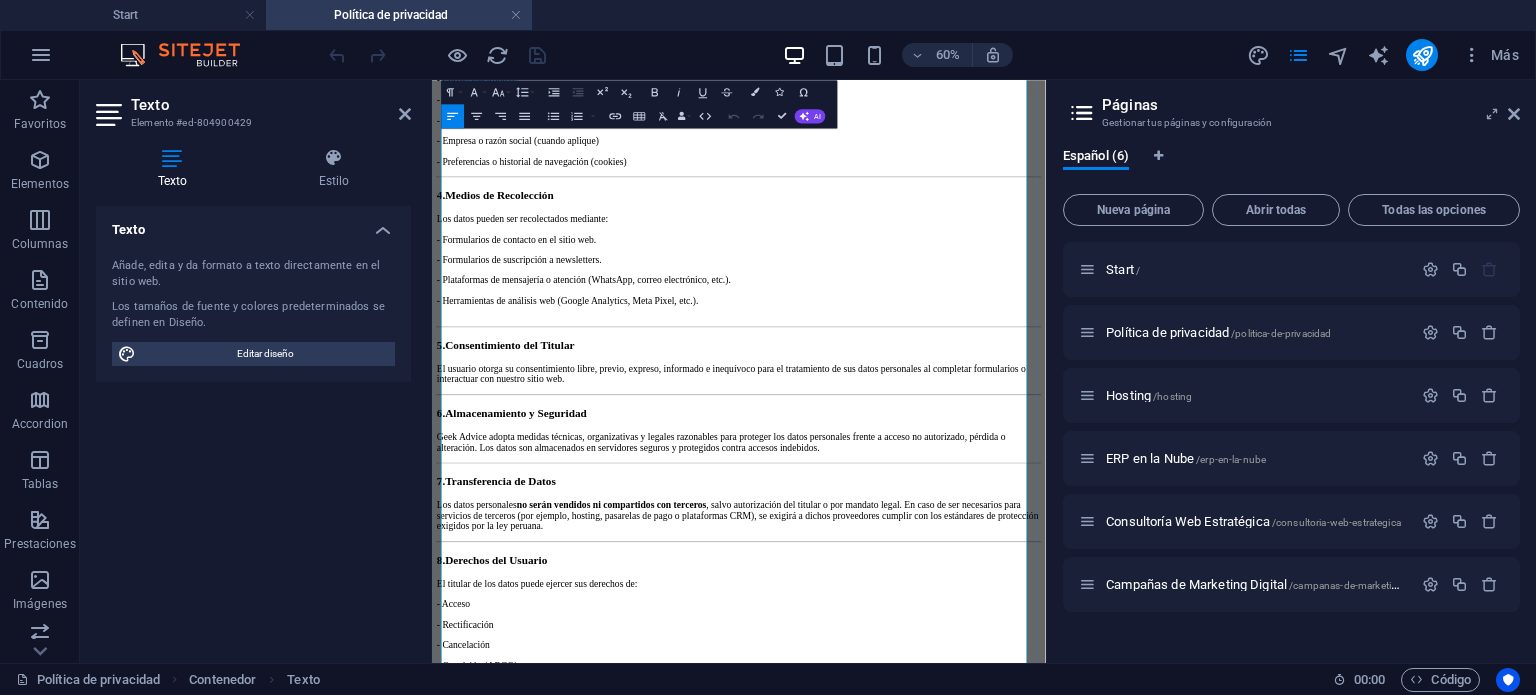 scroll, scrollTop: 800, scrollLeft: 0, axis: vertical 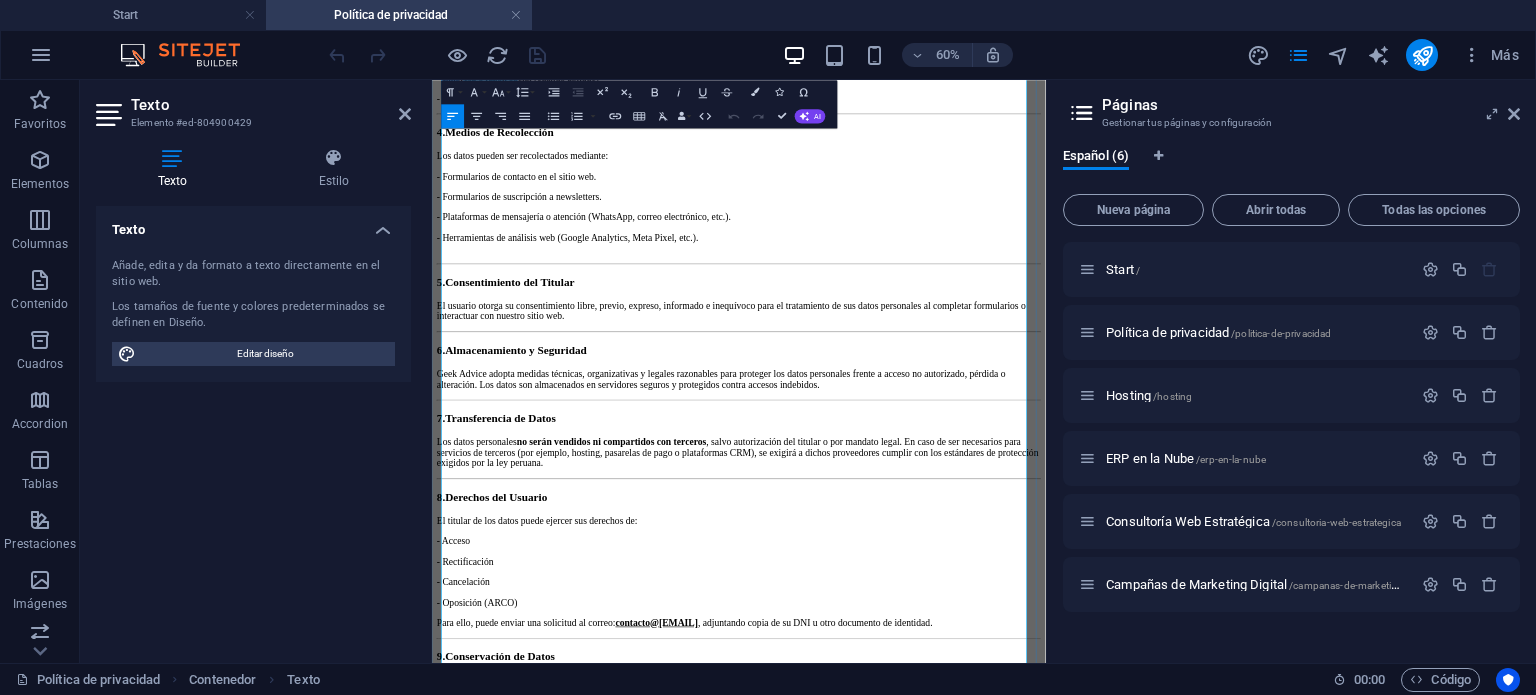 click on "- Oposición (ARCO)" at bounding box center (943, 951) 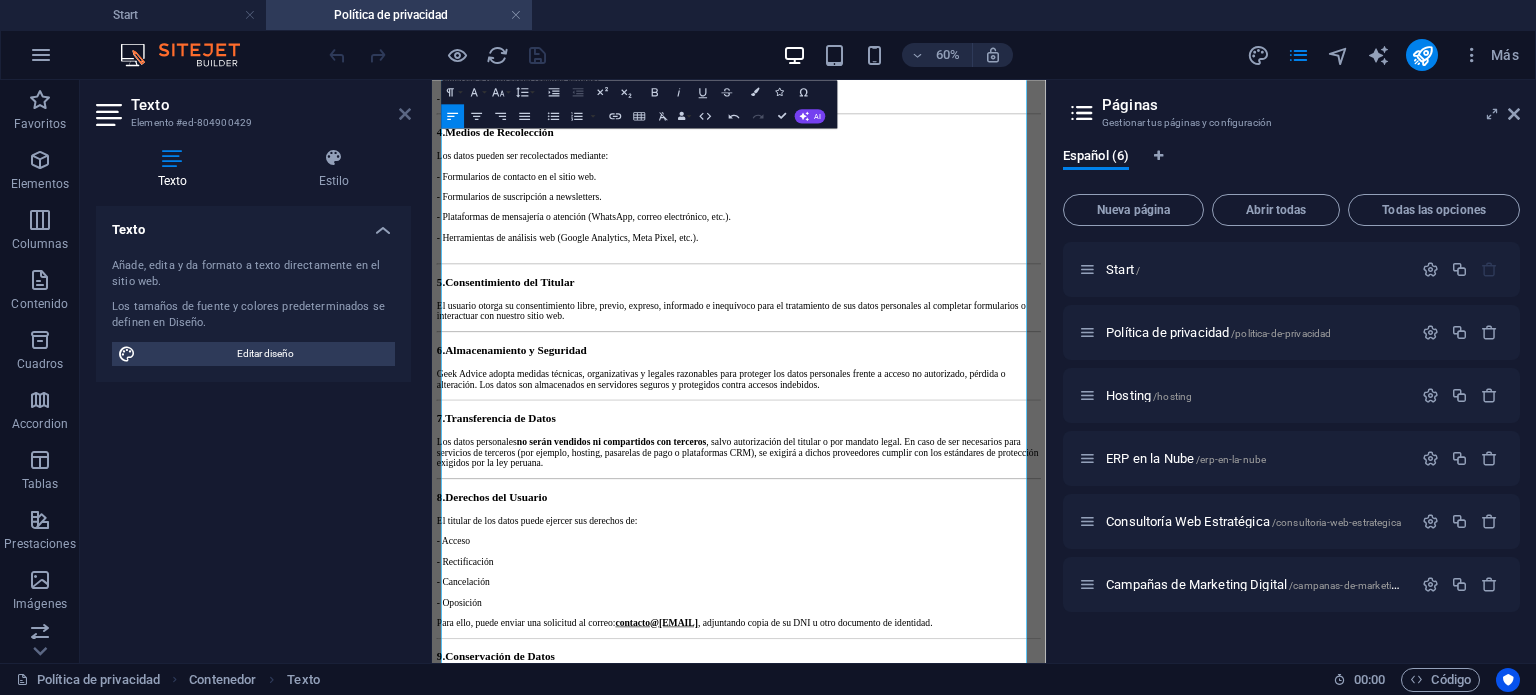 click at bounding box center [405, 114] 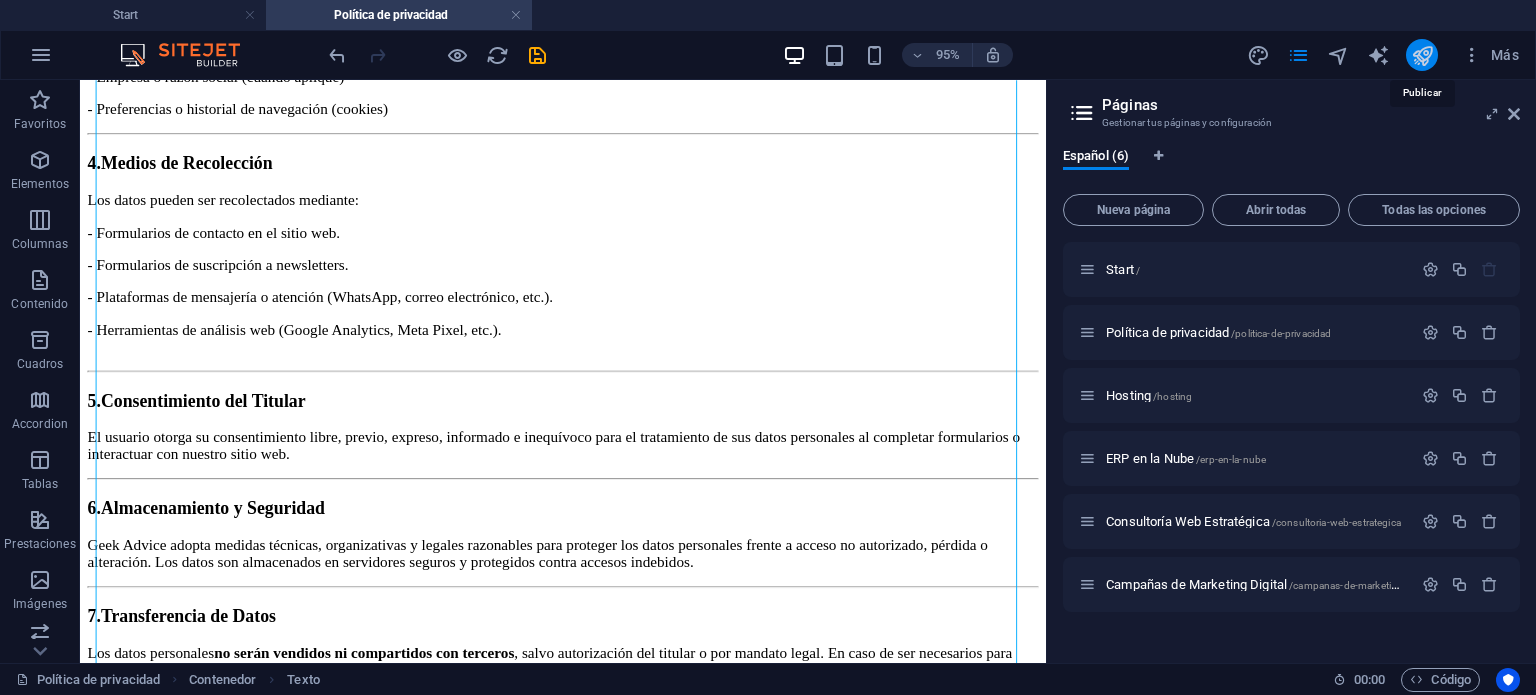 click at bounding box center (1422, 55) 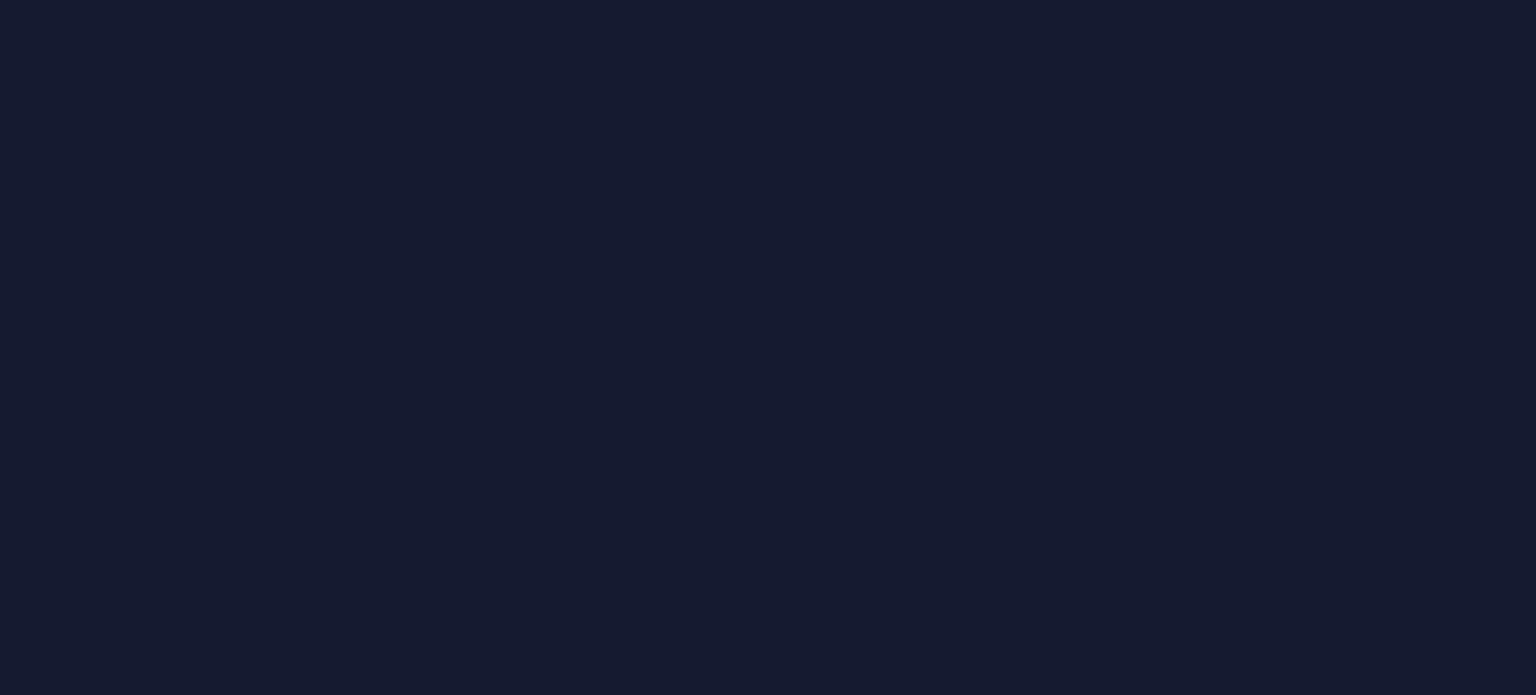 scroll, scrollTop: 0, scrollLeft: 0, axis: both 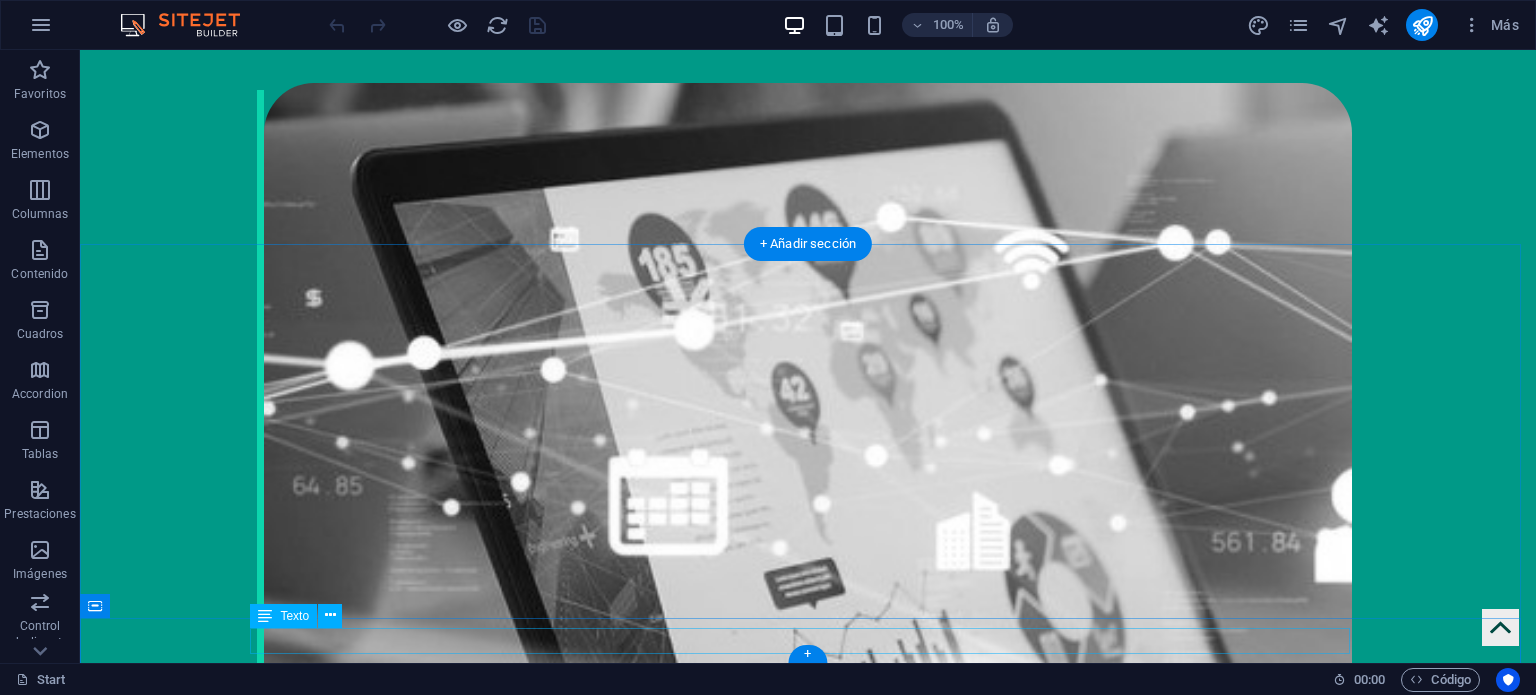 click on "contacto@example.com  | Política de privacidad" at bounding box center [808, 5781] 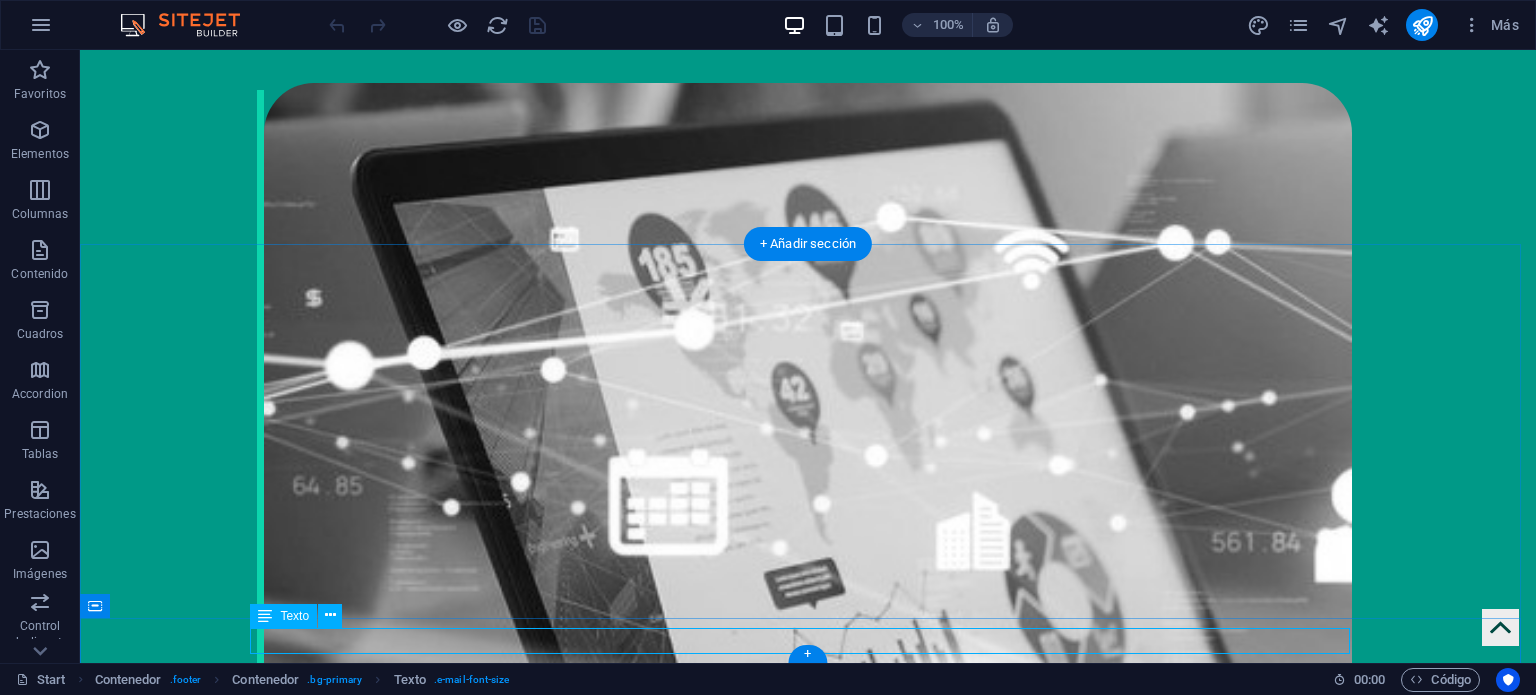 click on "contacto@example.com  | Política de privacidad" at bounding box center (808, 5781) 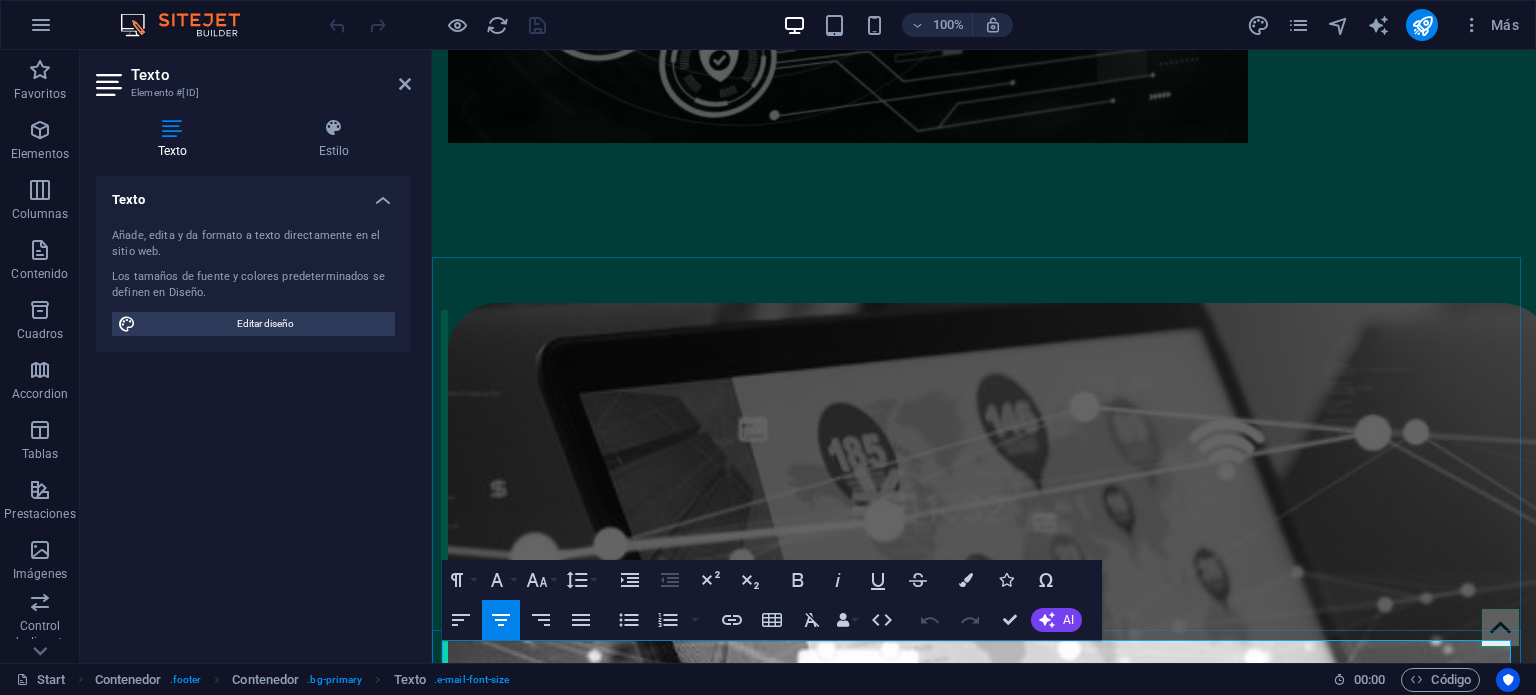 scroll, scrollTop: 4385, scrollLeft: 0, axis: vertical 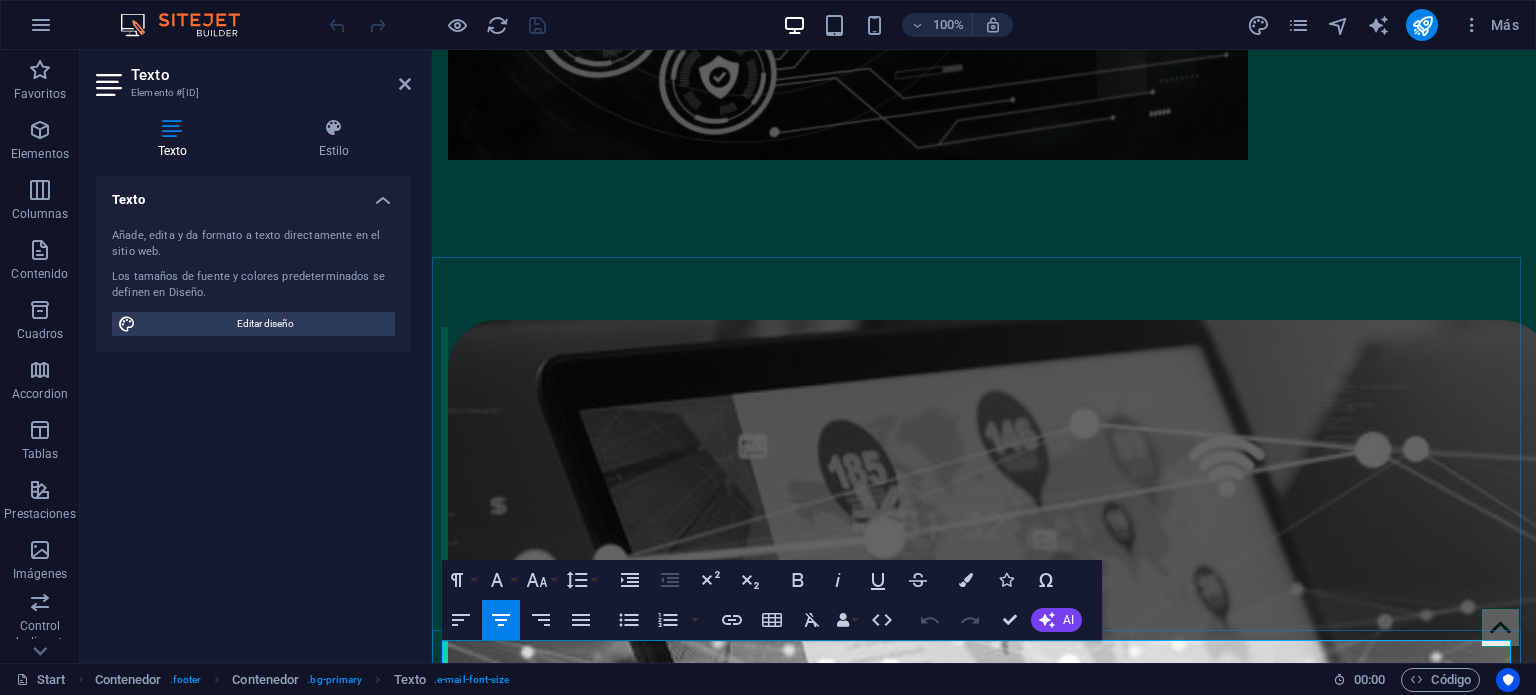 click on "| Política de privacidad" at bounding box center [1064, 5932] 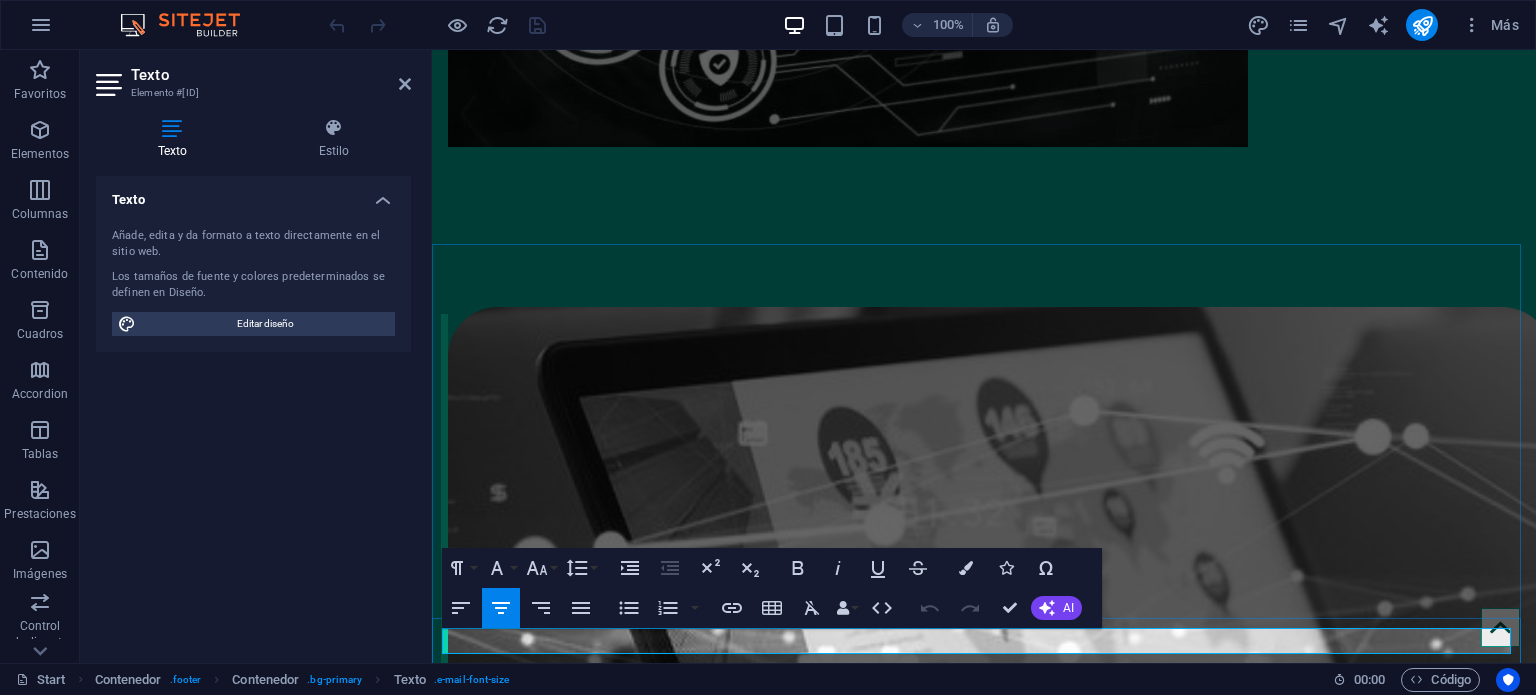 drag, startPoint x: 1128, startPoint y: 653, endPoint x: 992, endPoint y: 645, distance: 136.23509 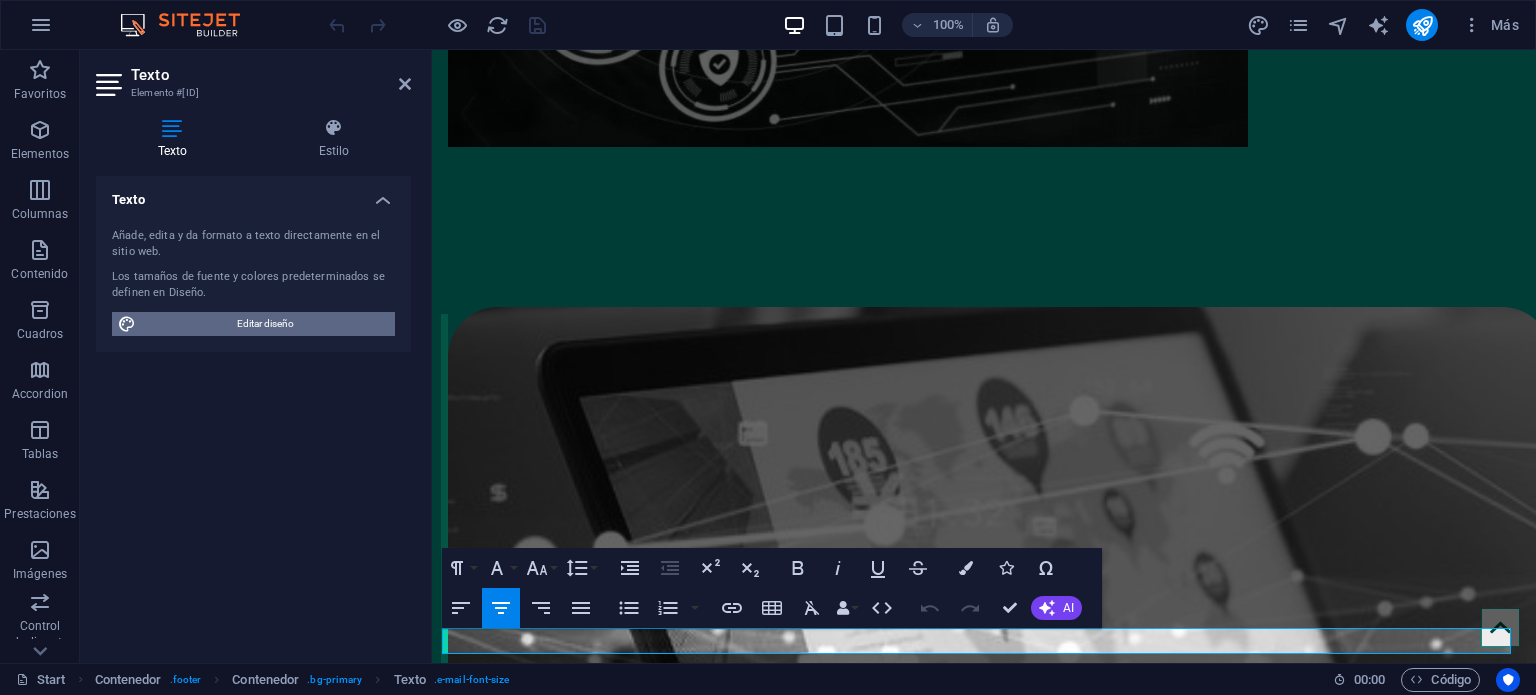 click on "Editar diseño" at bounding box center (265, 324) 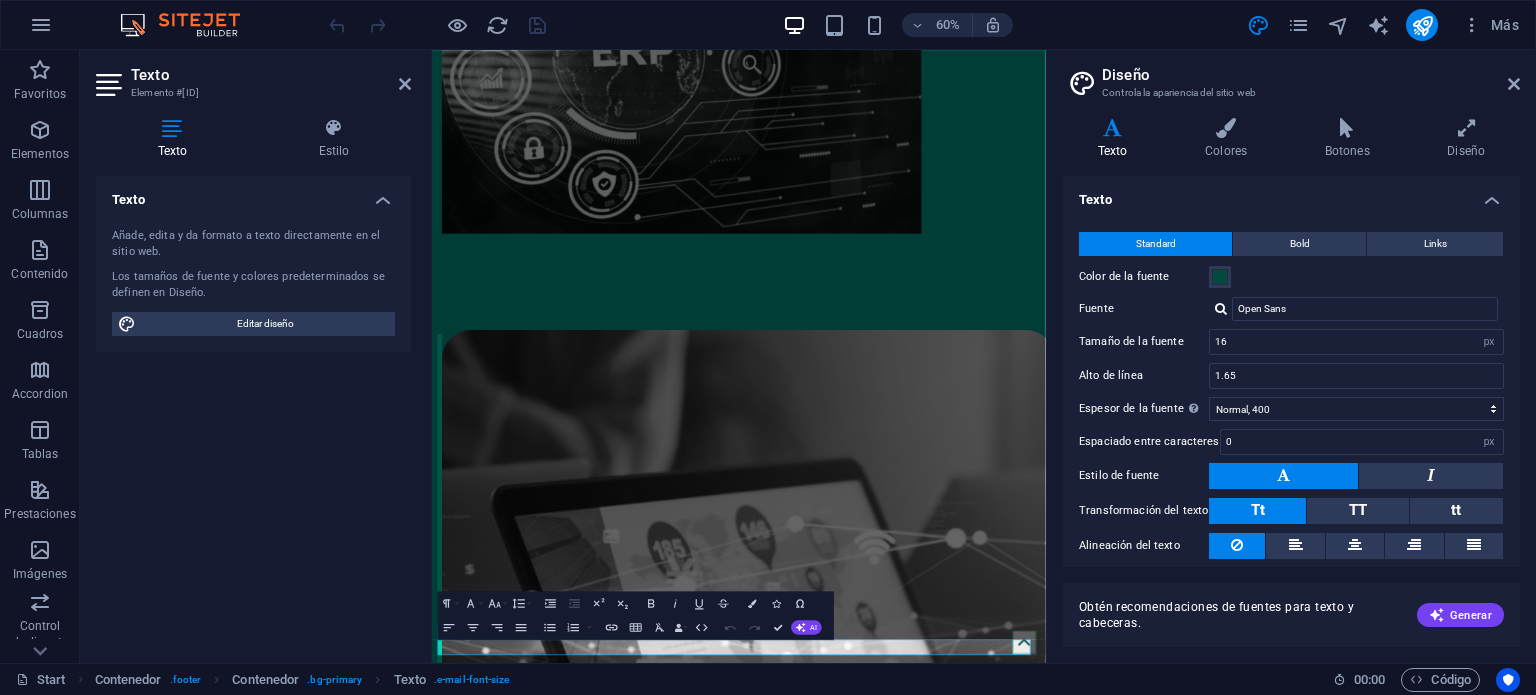 scroll, scrollTop: 4004, scrollLeft: 0, axis: vertical 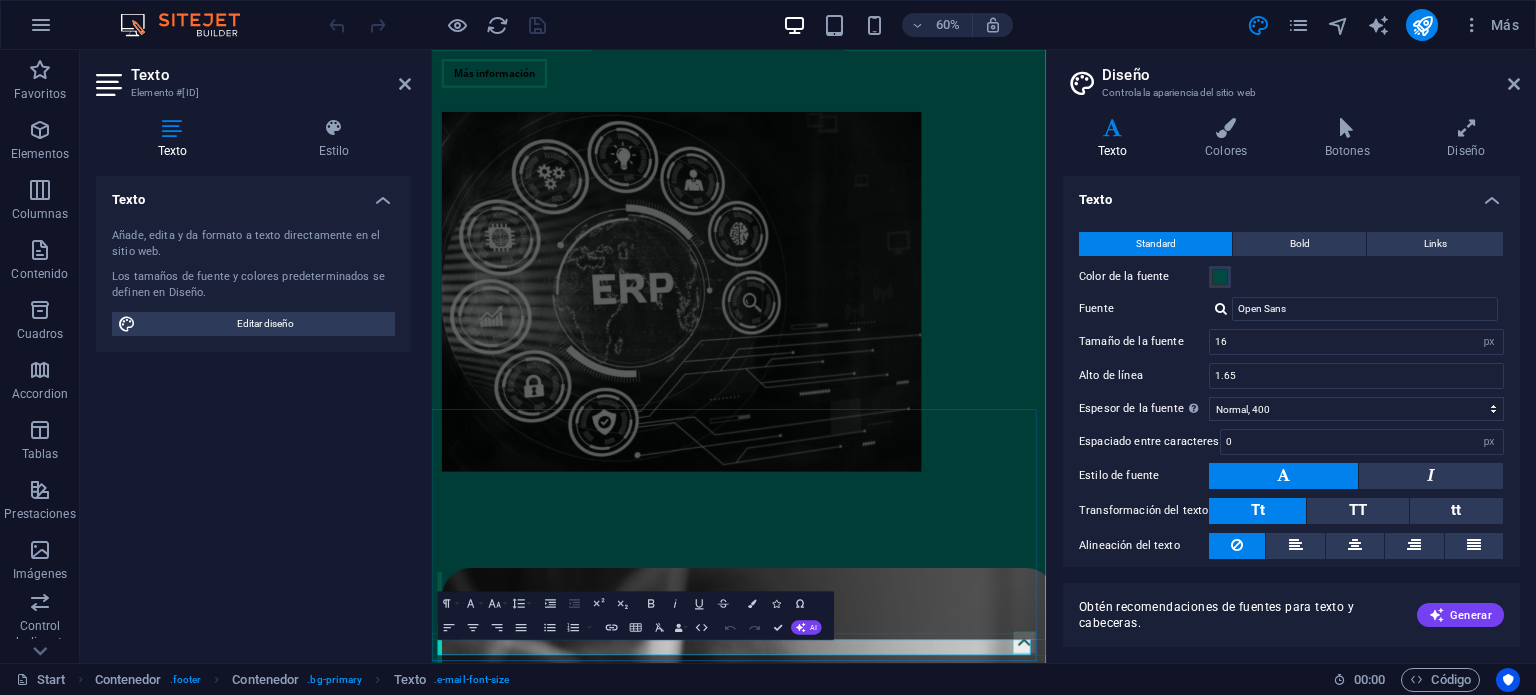 click on "| Política de privacidad" at bounding box center [1023, 6445] 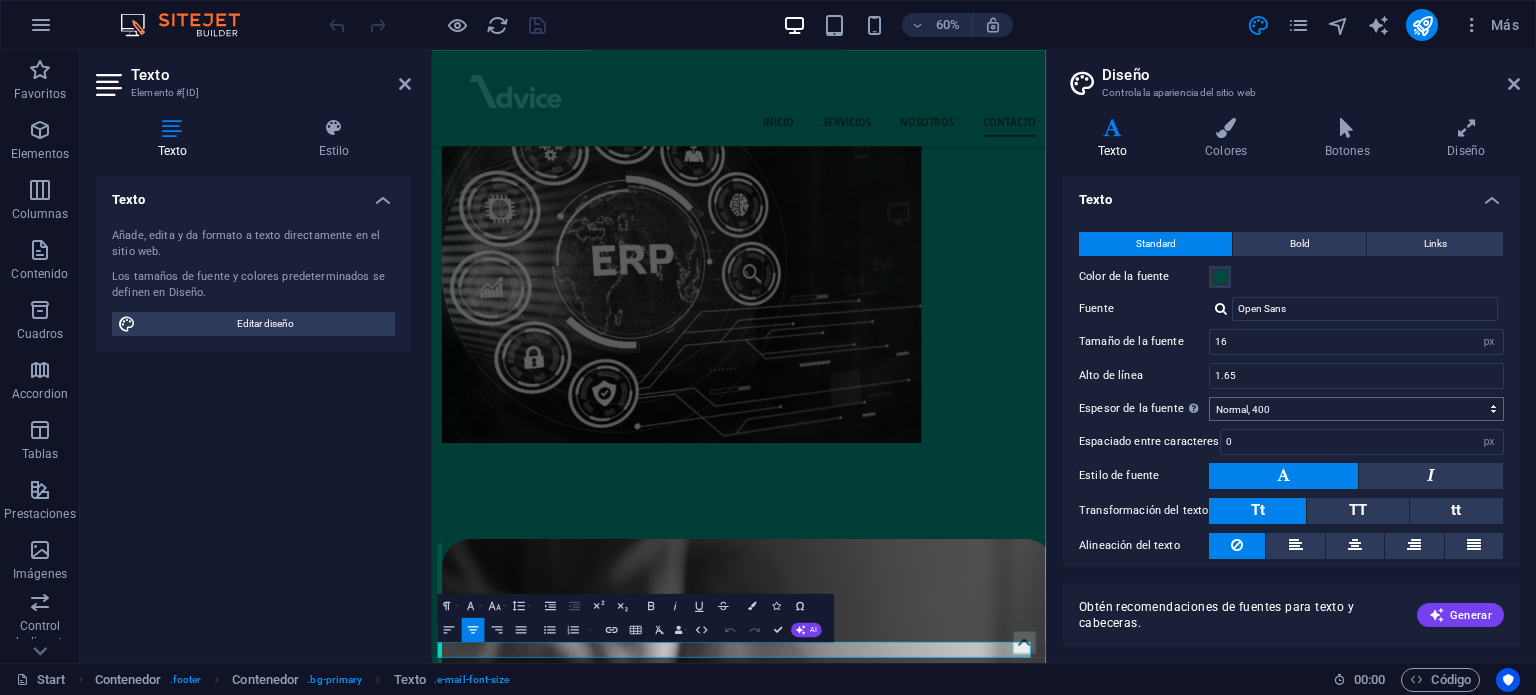 scroll, scrollTop: 61, scrollLeft: 0, axis: vertical 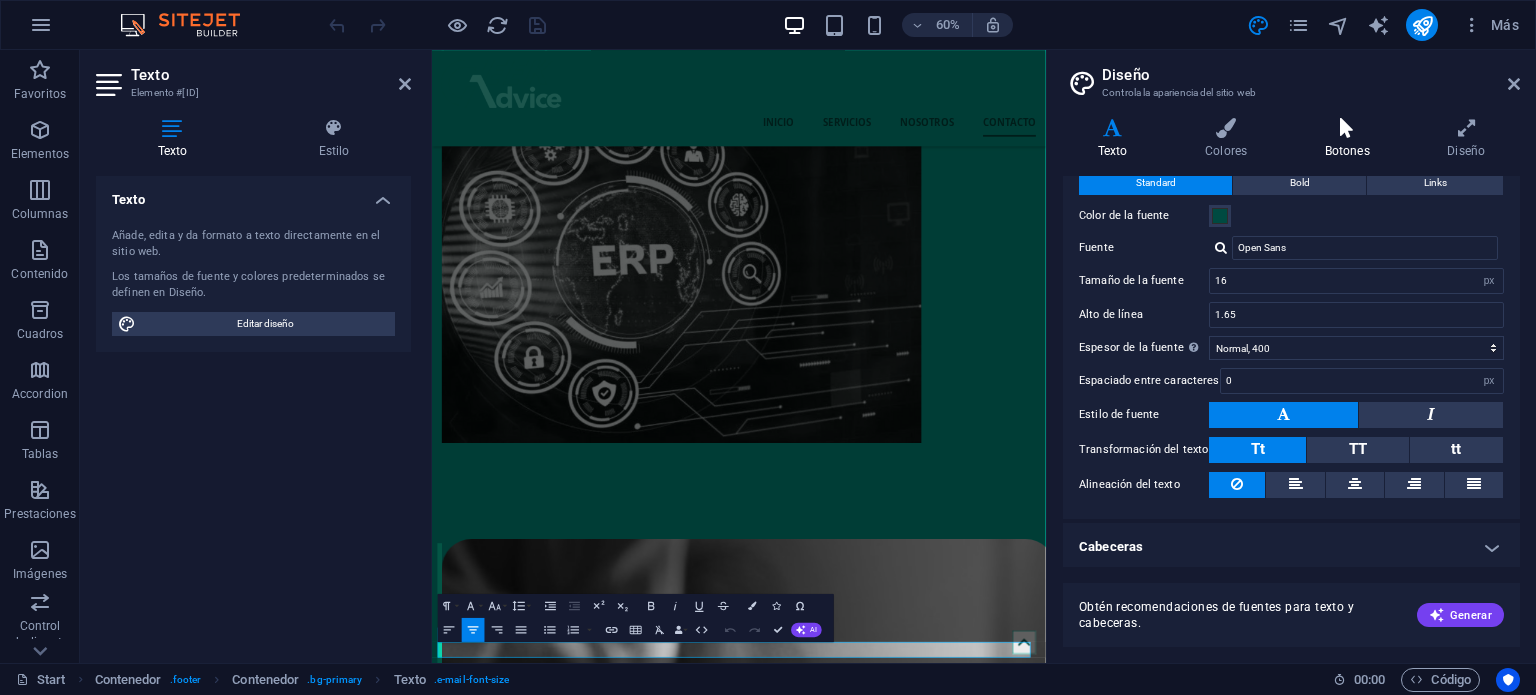 click at bounding box center (1347, 128) 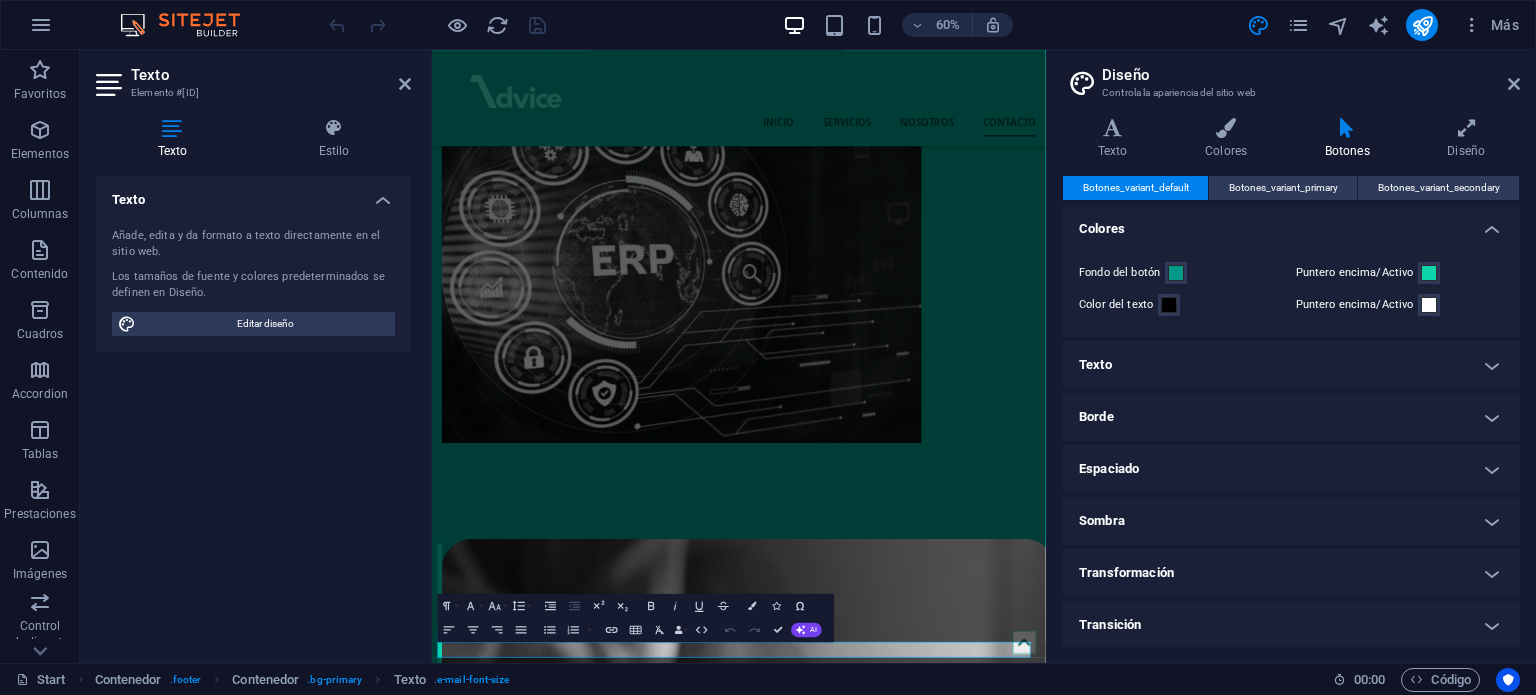 click on "Texto" at bounding box center (1291, 365) 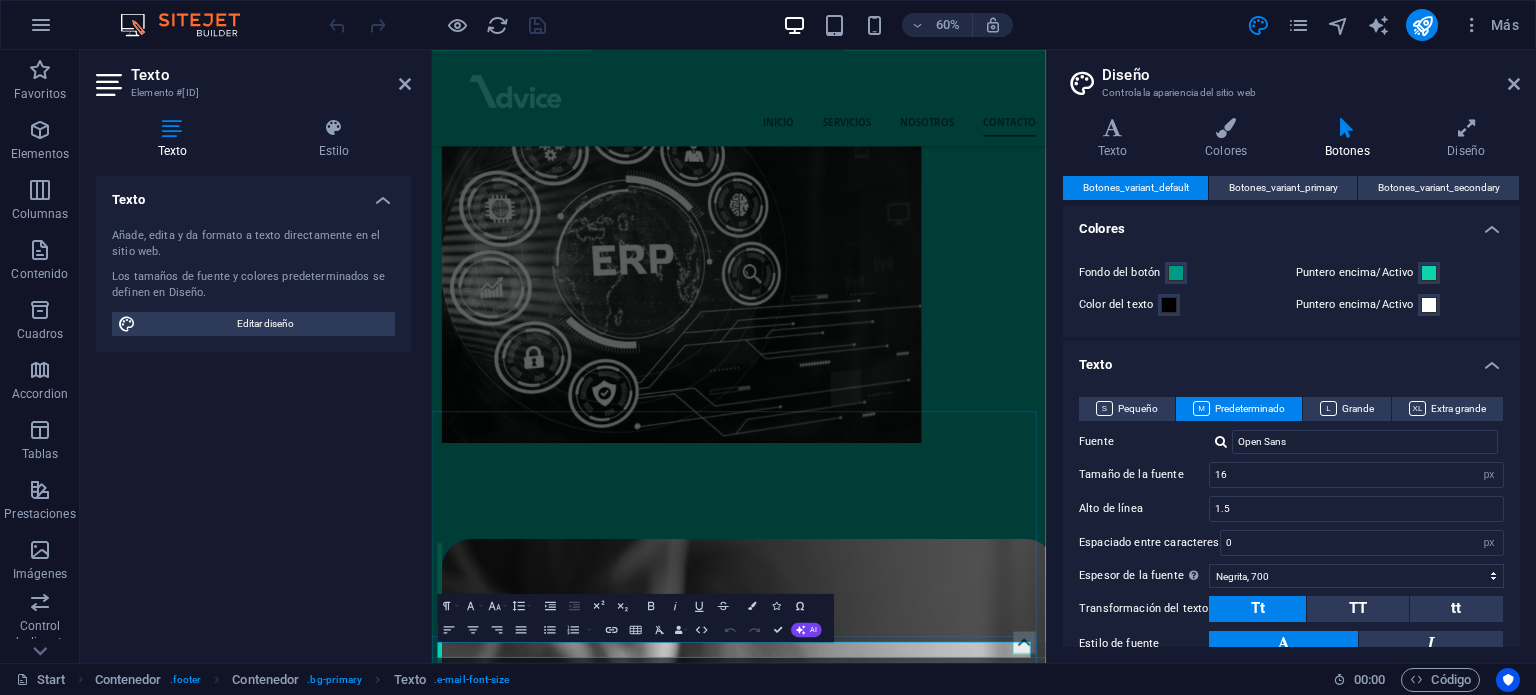click on "contacto@example.com  | Política de privacidad" at bounding box center (943, 6397) 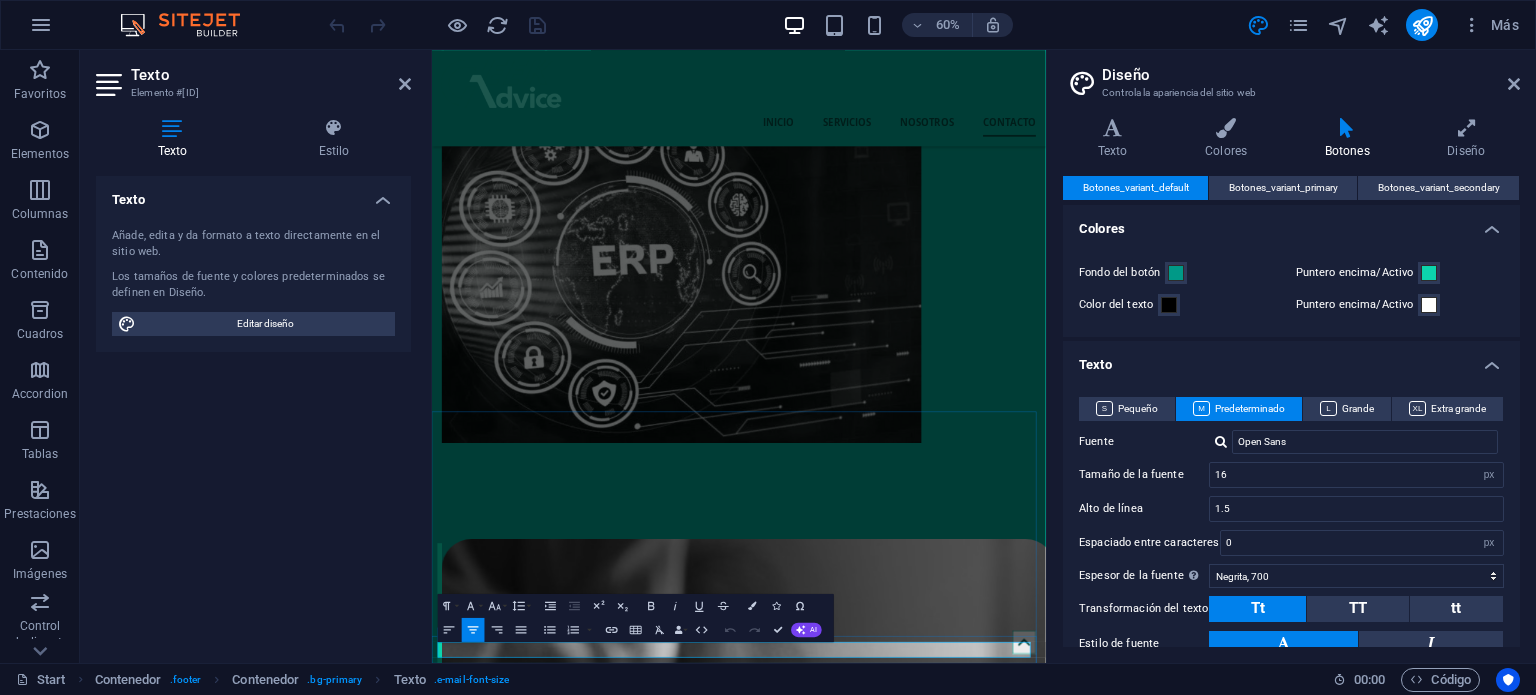 click on "| Política de privacidad" at bounding box center (1023, 6397) 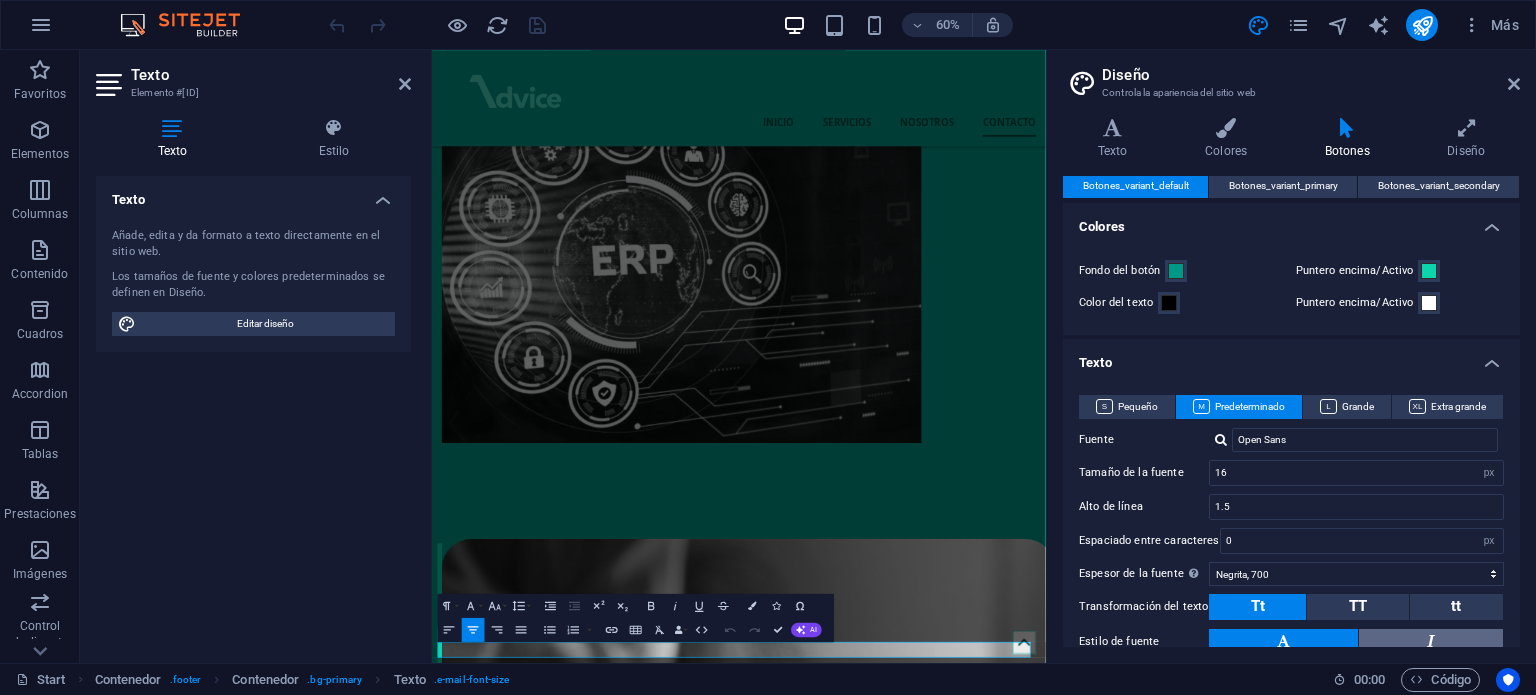 scroll, scrollTop: 0, scrollLeft: 0, axis: both 